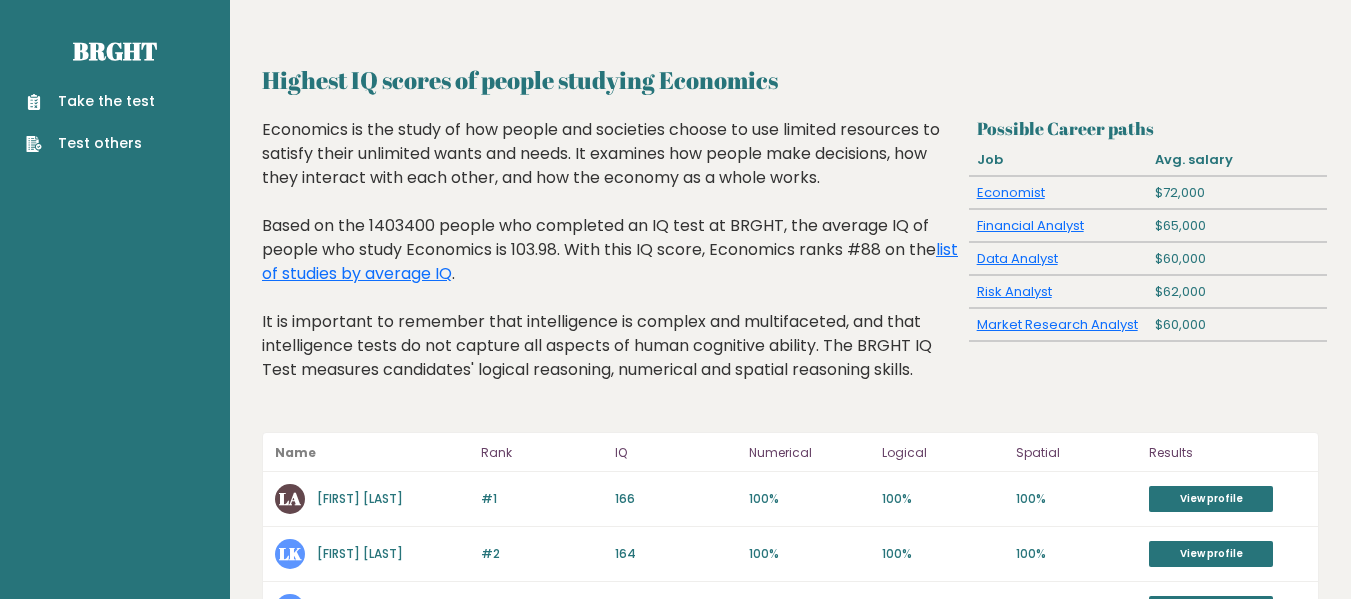 scroll, scrollTop: 0, scrollLeft: 0, axis: both 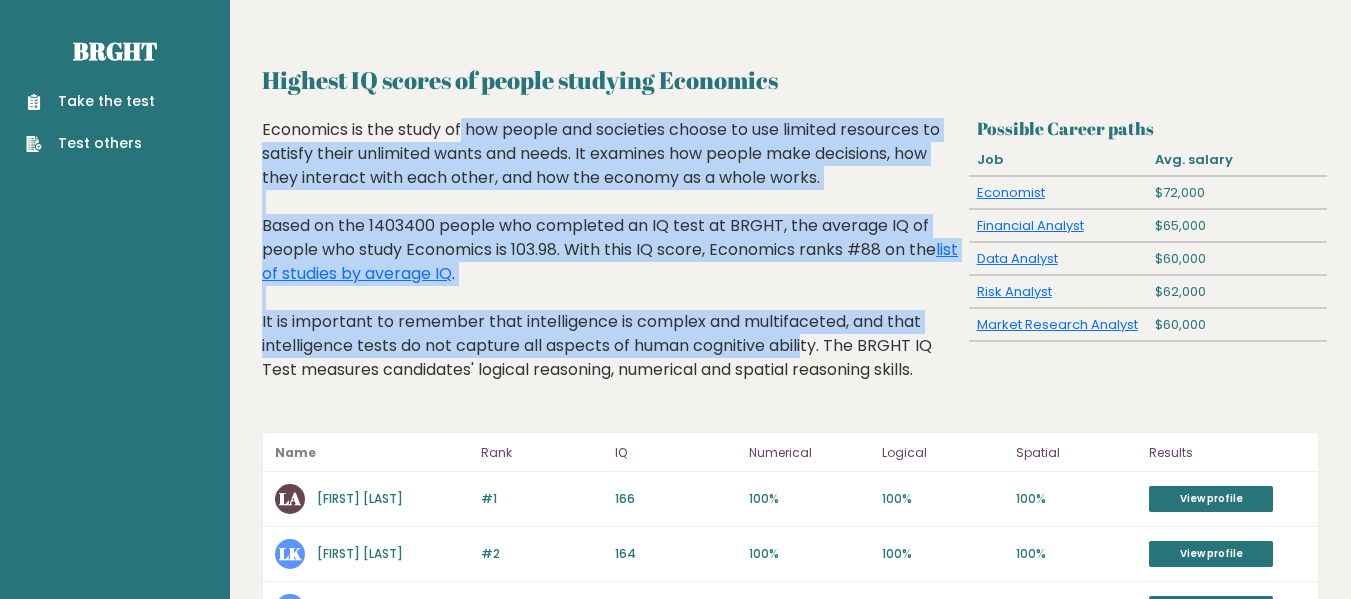 drag, startPoint x: 273, startPoint y: 133, endPoint x: 661, endPoint y: 349, distance: 444.07205 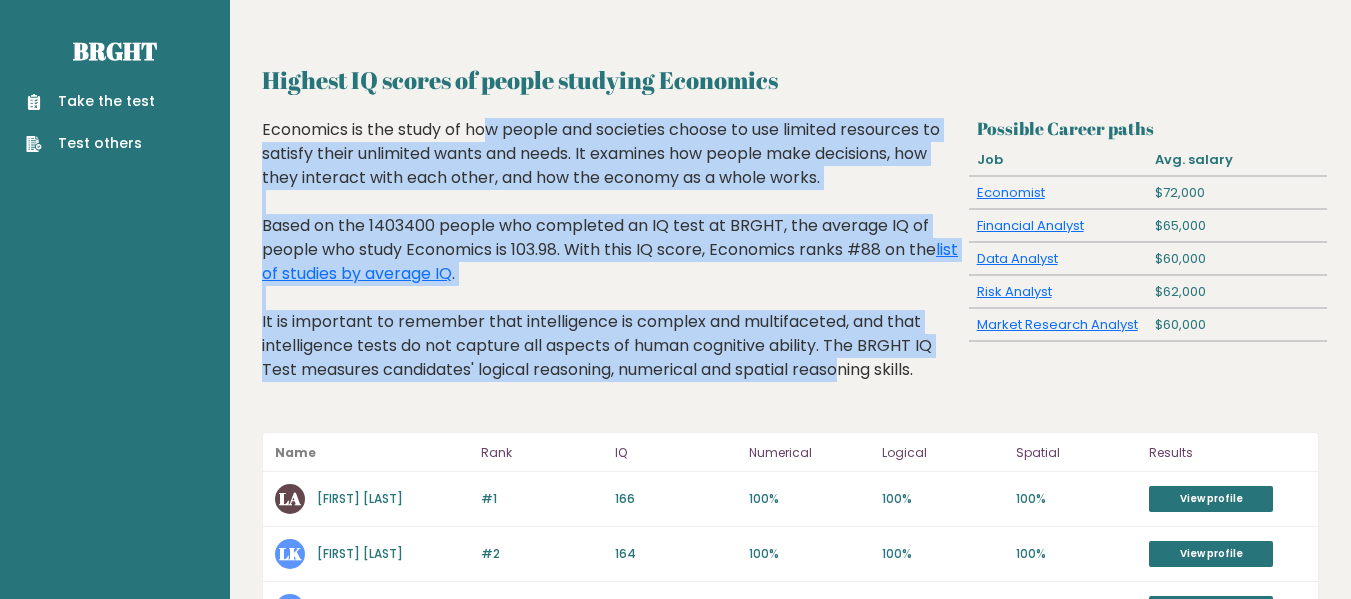 drag, startPoint x: 706, startPoint y: 383, endPoint x: 295, endPoint y: 123, distance: 486.33426 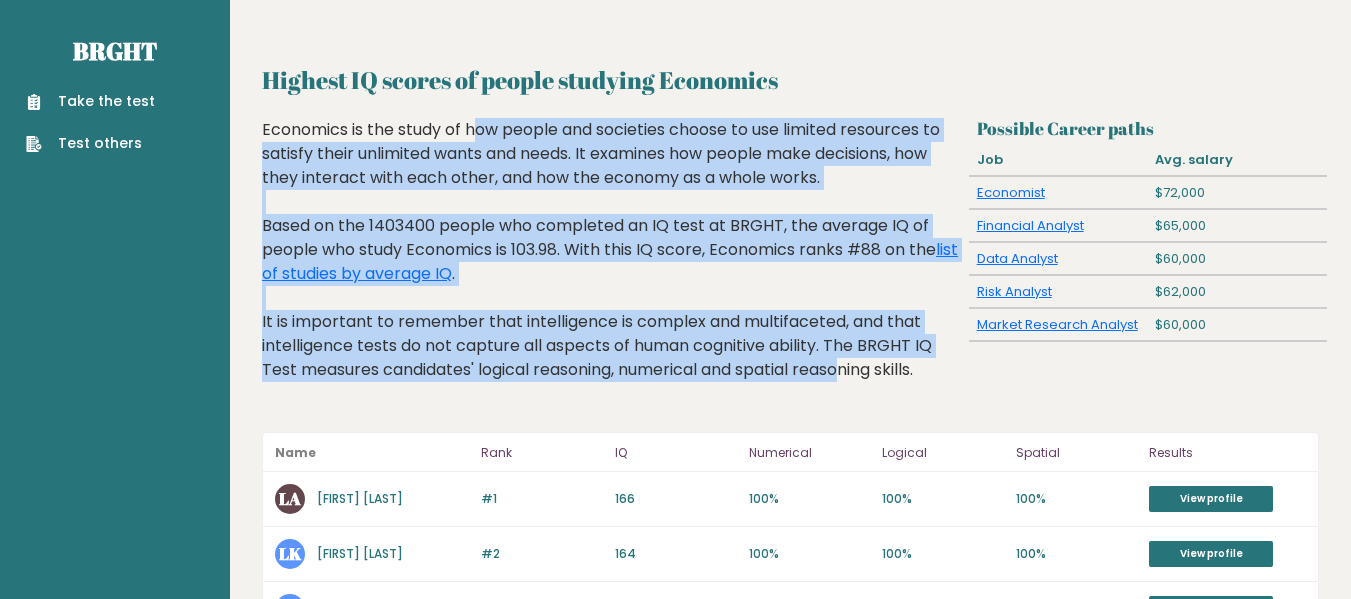 click on "Economics is the study of how people and societies choose to use limited resources to satisfy their unlimited wants and needs. It examines how people make decisions, how they interact with each other, and how the economy as a whole works.
Based on the 1403400 people who completed an IQ test at BRGHT, the average IQ of people who study Economics is 103.98. With this IQ score, Economics ranks #88 on the  list of studies by average IQ .
It is important to remember that intelligence is complex and multifaceted, and that intelligence tests do not capture all aspects of human cognitive ability. The BRGHT IQ Test measures candidates' logical reasoning, numerical and spatial reasoning skills." at bounding box center (612, 265) 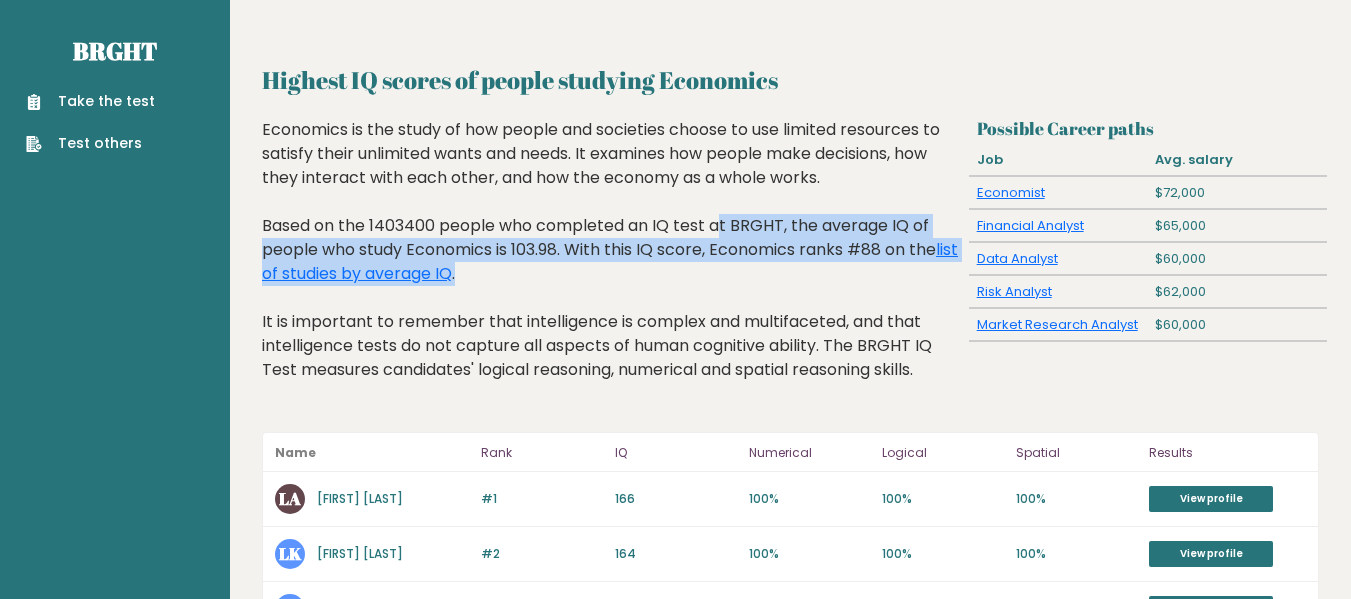 drag, startPoint x: 598, startPoint y: 221, endPoint x: 723, endPoint y: 273, distance: 135.38464 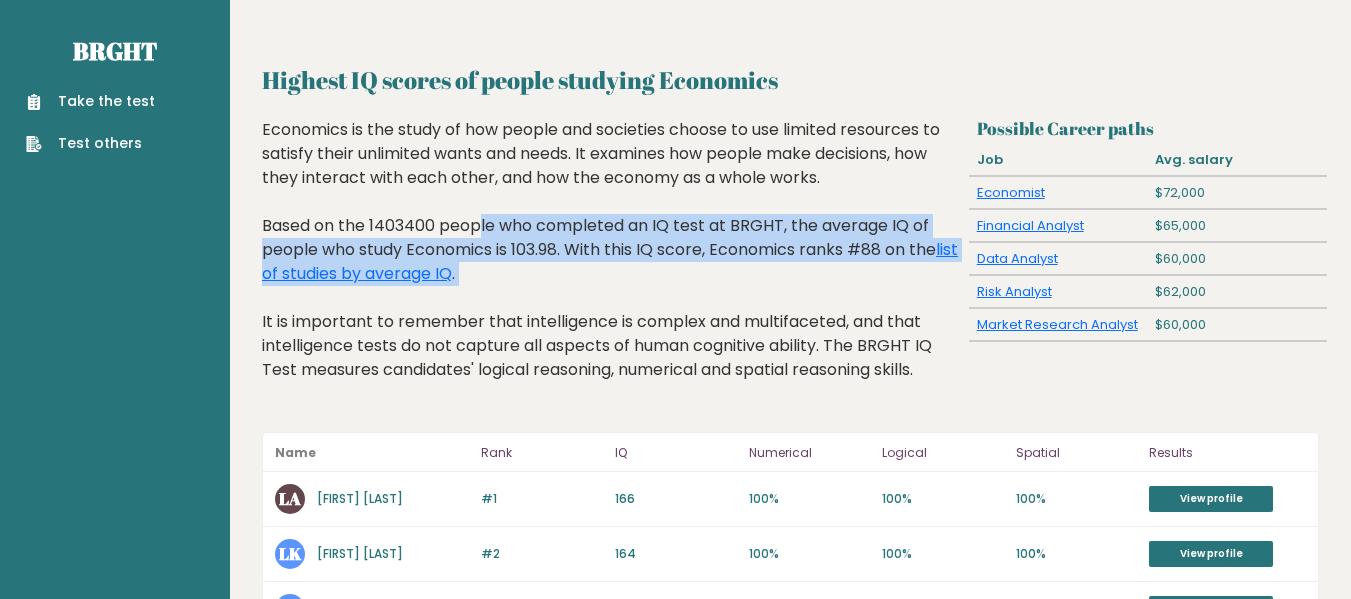 drag, startPoint x: 723, startPoint y: 273, endPoint x: 332, endPoint y: 217, distance: 394.98987 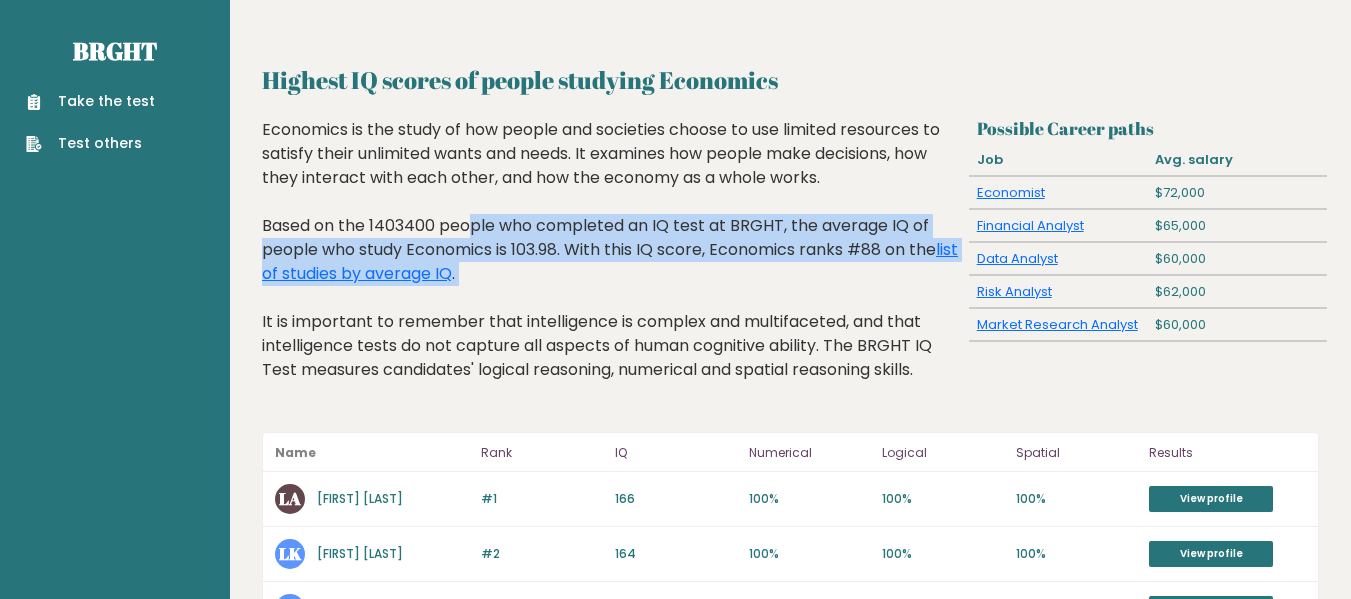 click on "Economics is the study of how people and societies choose to use limited resources to satisfy their unlimited wants and needs. It examines how people make decisions, how they interact with each other, and how the economy as a whole works.
Based on the 1403400 people who completed an IQ test at BRGHT, the average IQ of people who study Economics is 103.98. With this IQ score, Economics ranks #88 on the  list of studies by average IQ .
It is important to remember that intelligence is complex and multifaceted, and that intelligence tests do not capture all aspects of human cognitive ability. The BRGHT IQ Test measures candidates' logical reasoning, numerical and spatial reasoning skills." at bounding box center [612, 265] 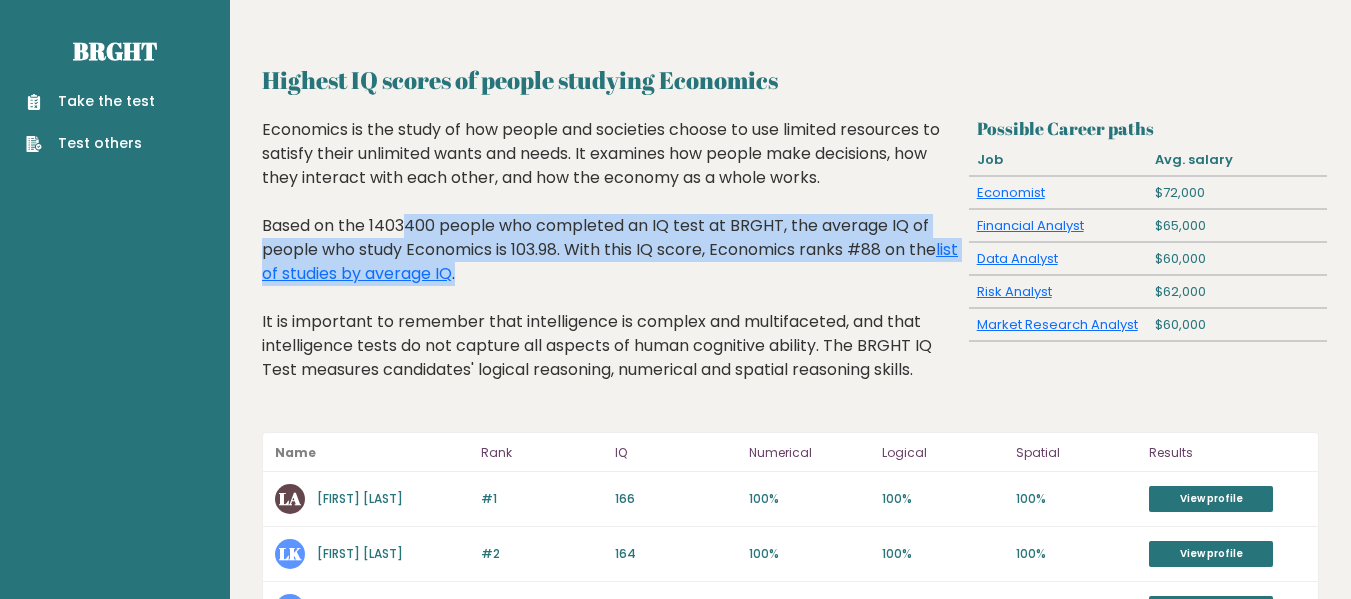 drag, startPoint x: 274, startPoint y: 217, endPoint x: 608, endPoint y: 274, distance: 338.82886 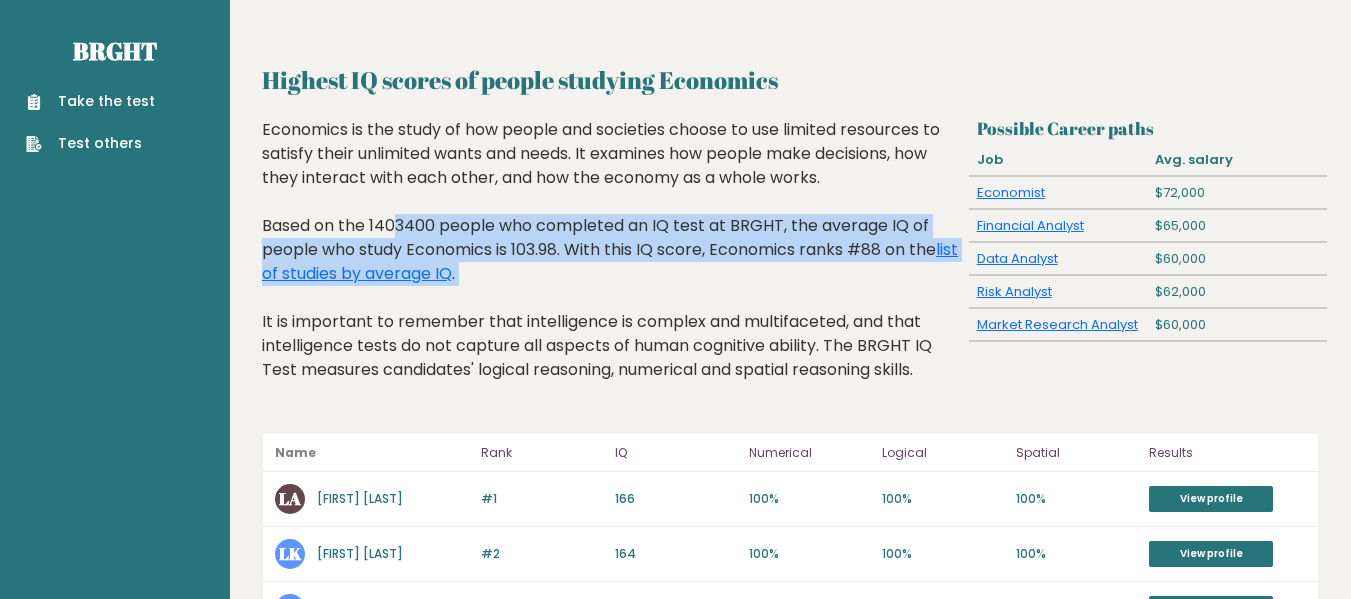 drag, startPoint x: 608, startPoint y: 274, endPoint x: 265, endPoint y: 215, distance: 348.03735 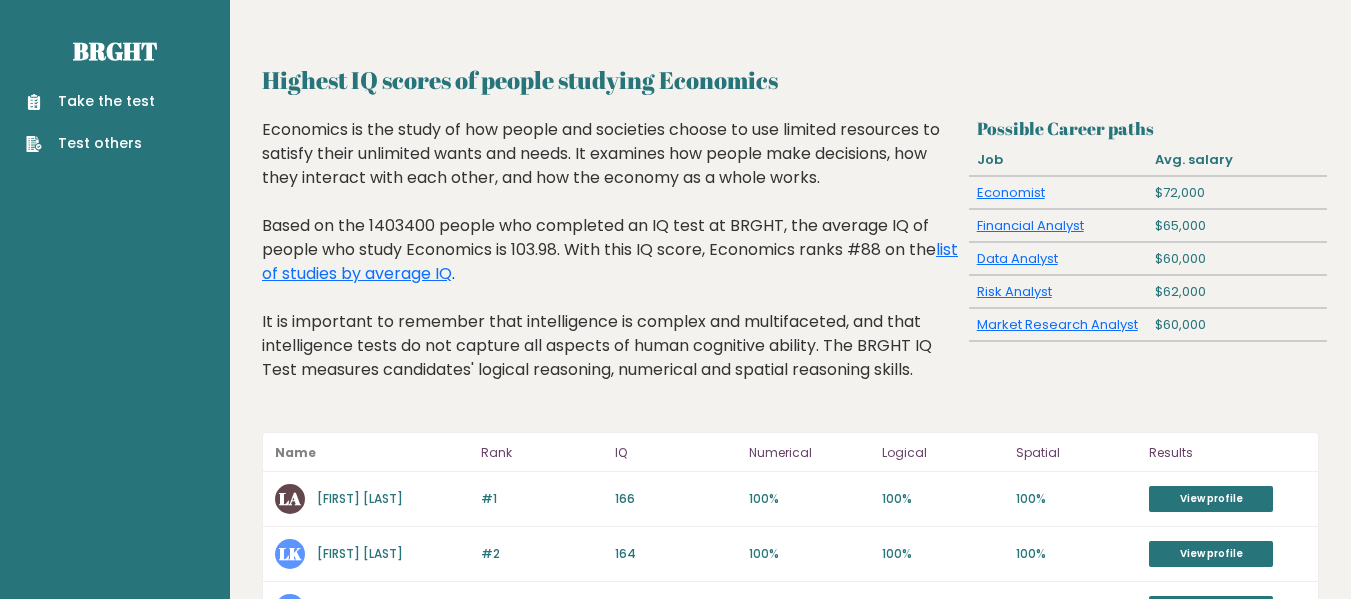 drag, startPoint x: 265, startPoint y: 215, endPoint x: 792, endPoint y: 380, distance: 552.2264 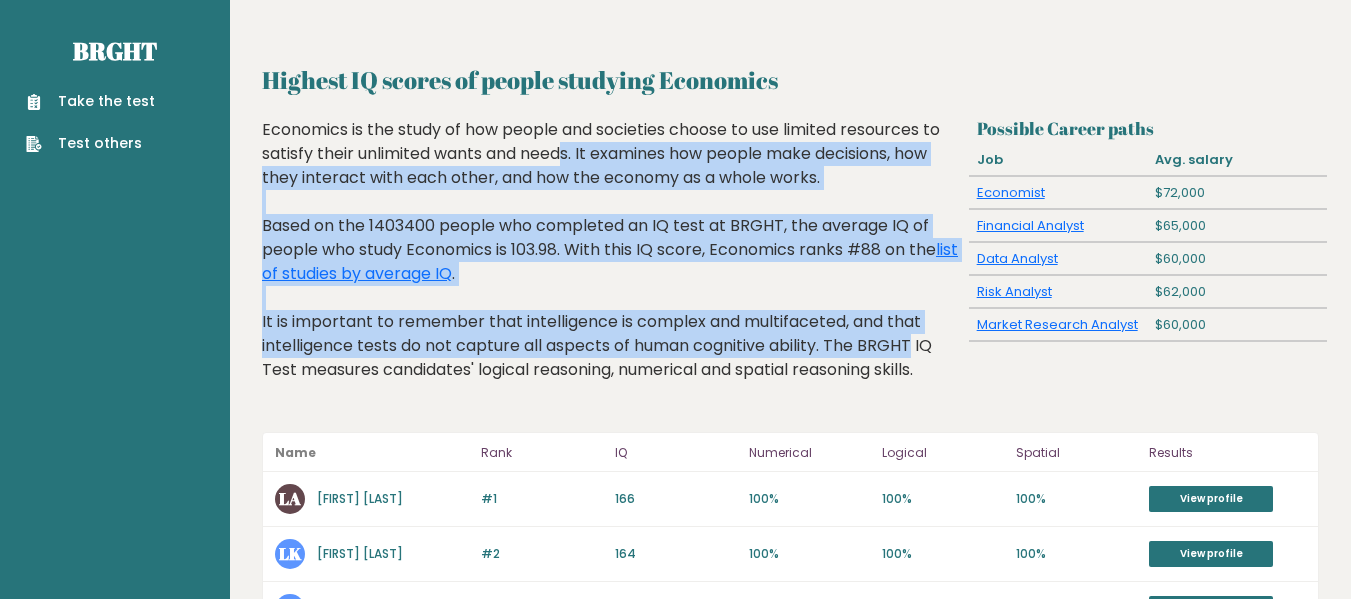 drag, startPoint x: 418, startPoint y: 148, endPoint x: 779, endPoint y: 359, distance: 418.1411 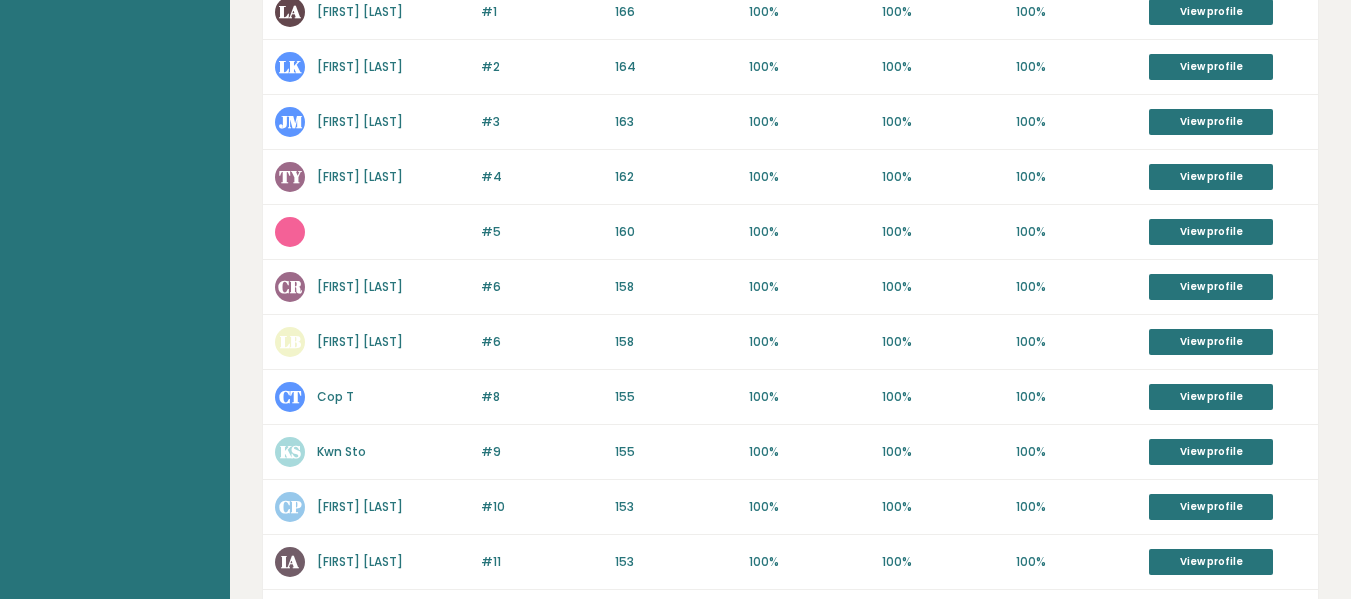 scroll, scrollTop: 484, scrollLeft: 0, axis: vertical 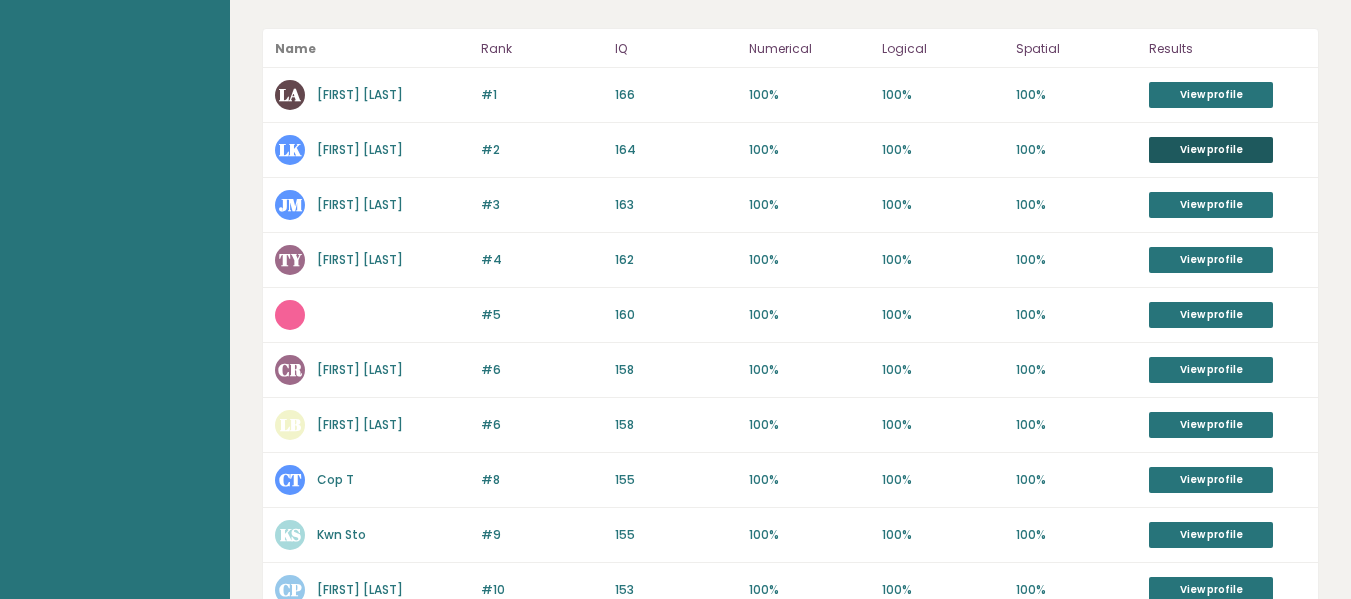 click on "View profile" at bounding box center (1211, 150) 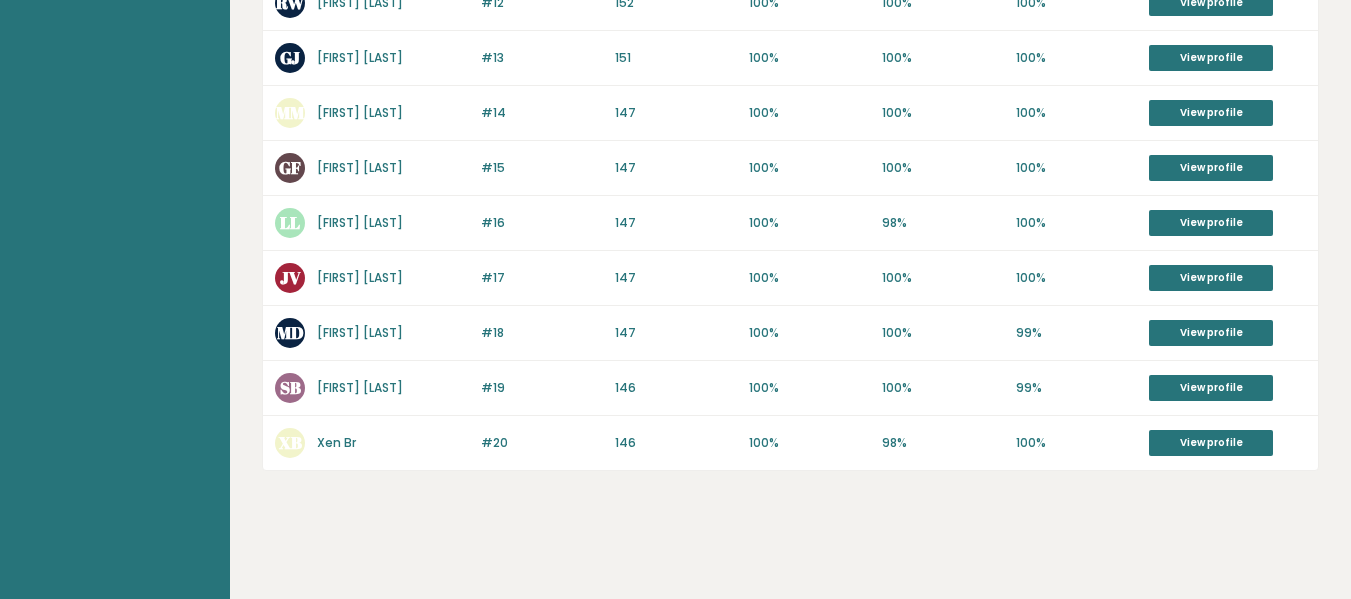 scroll, scrollTop: 0, scrollLeft: 0, axis: both 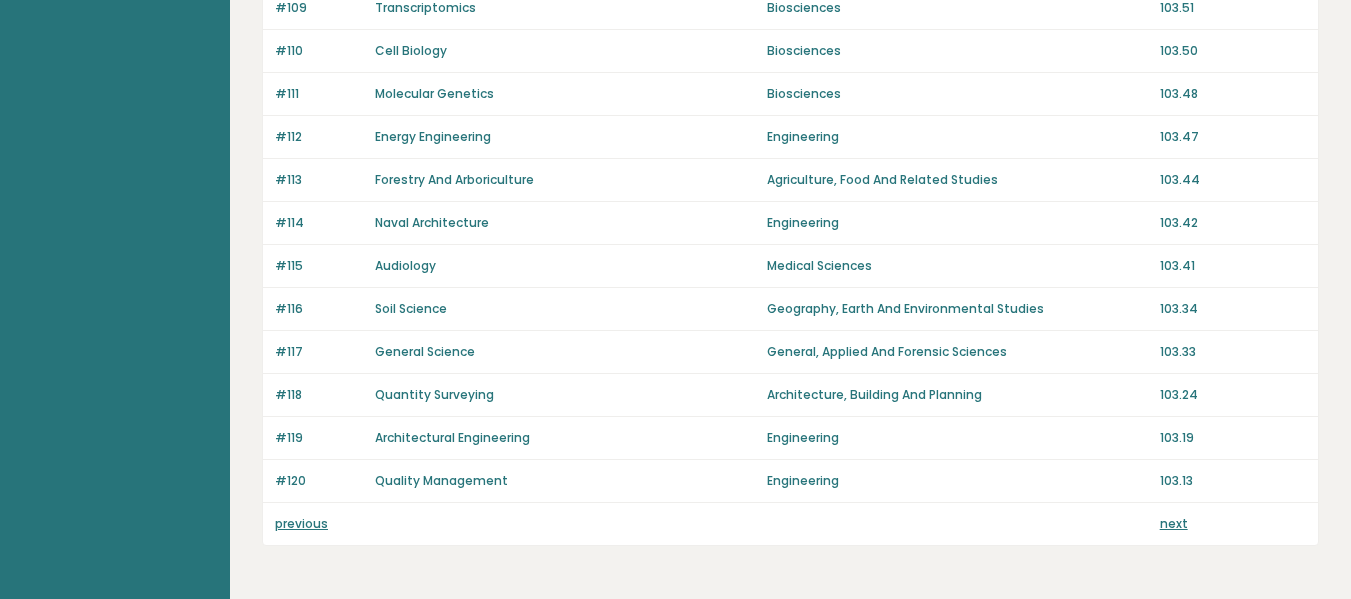 click on "previous" at bounding box center (301, 523) 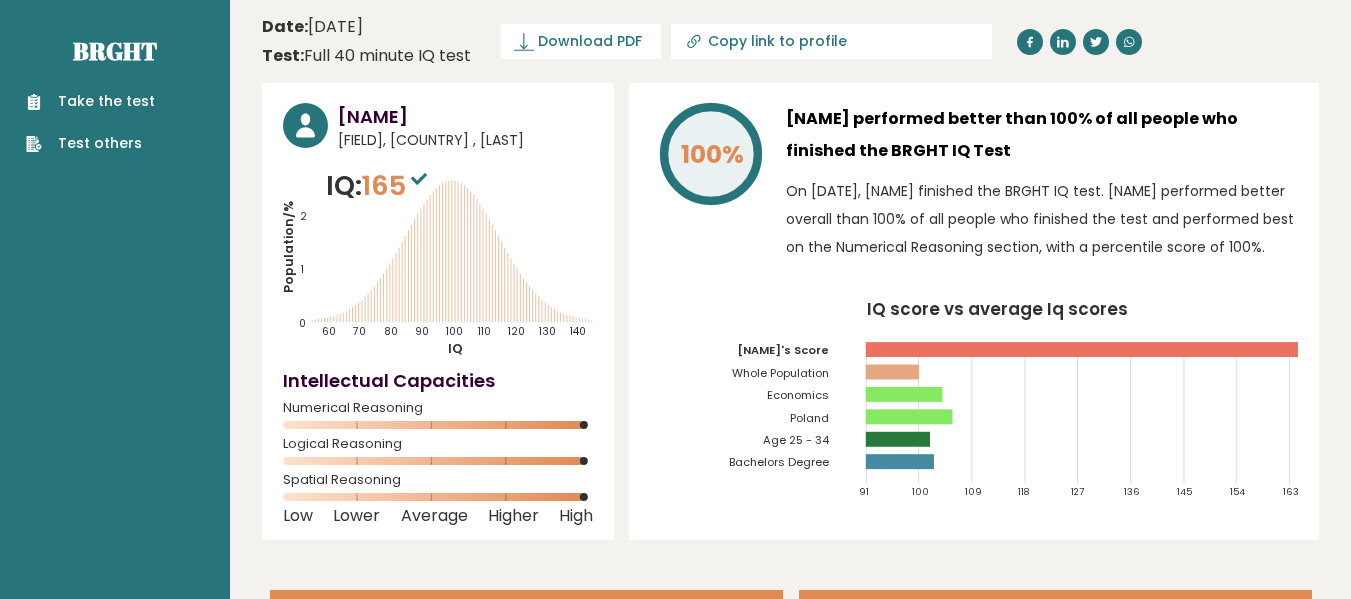 scroll, scrollTop: 0, scrollLeft: 0, axis: both 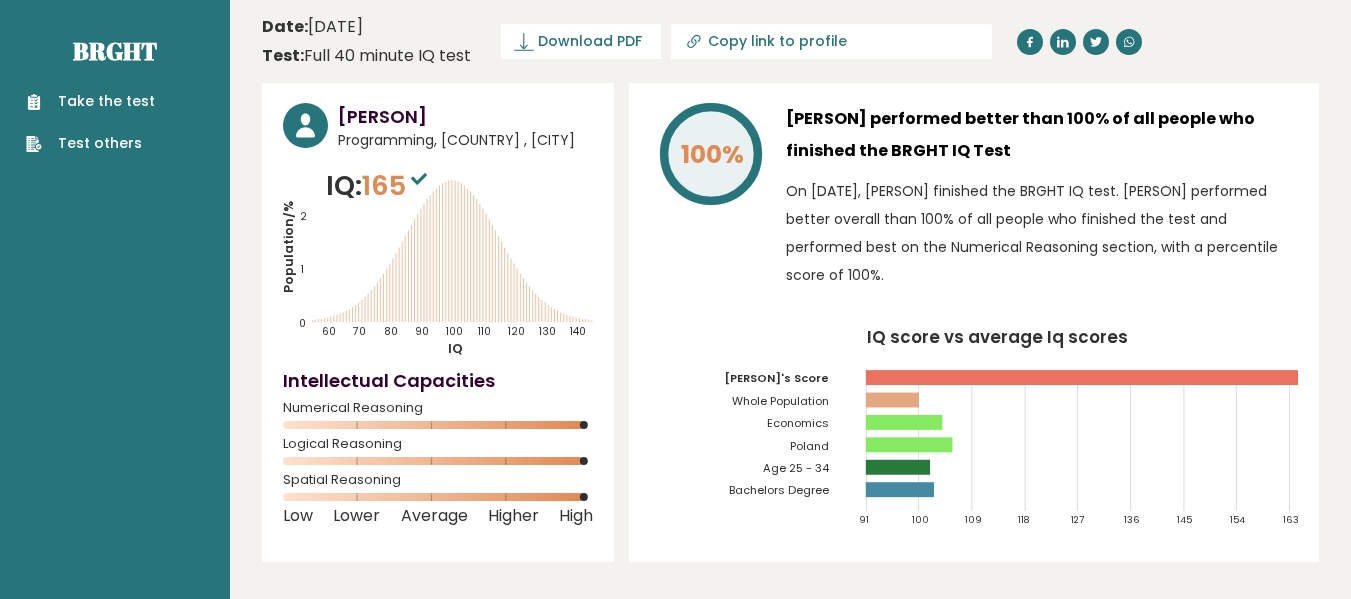 drag, startPoint x: 789, startPoint y: 121, endPoint x: 1063, endPoint y: 280, distance: 316.79172 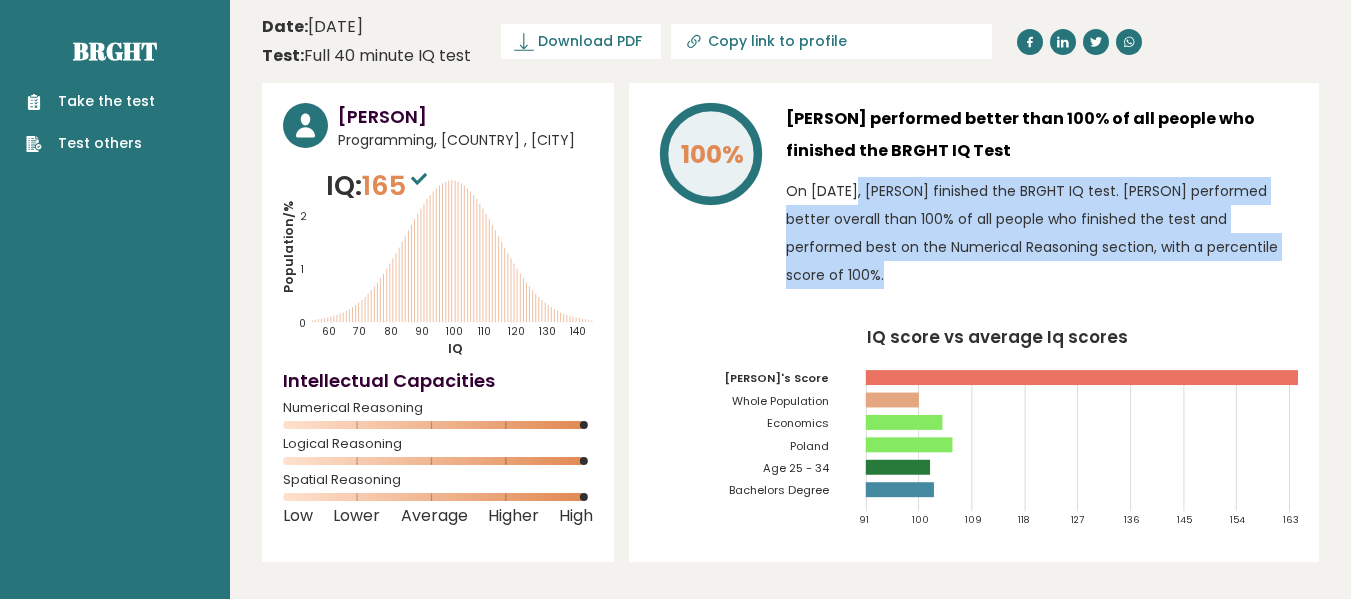 drag, startPoint x: 1063, startPoint y: 280, endPoint x: 790, endPoint y: 196, distance: 285.6309 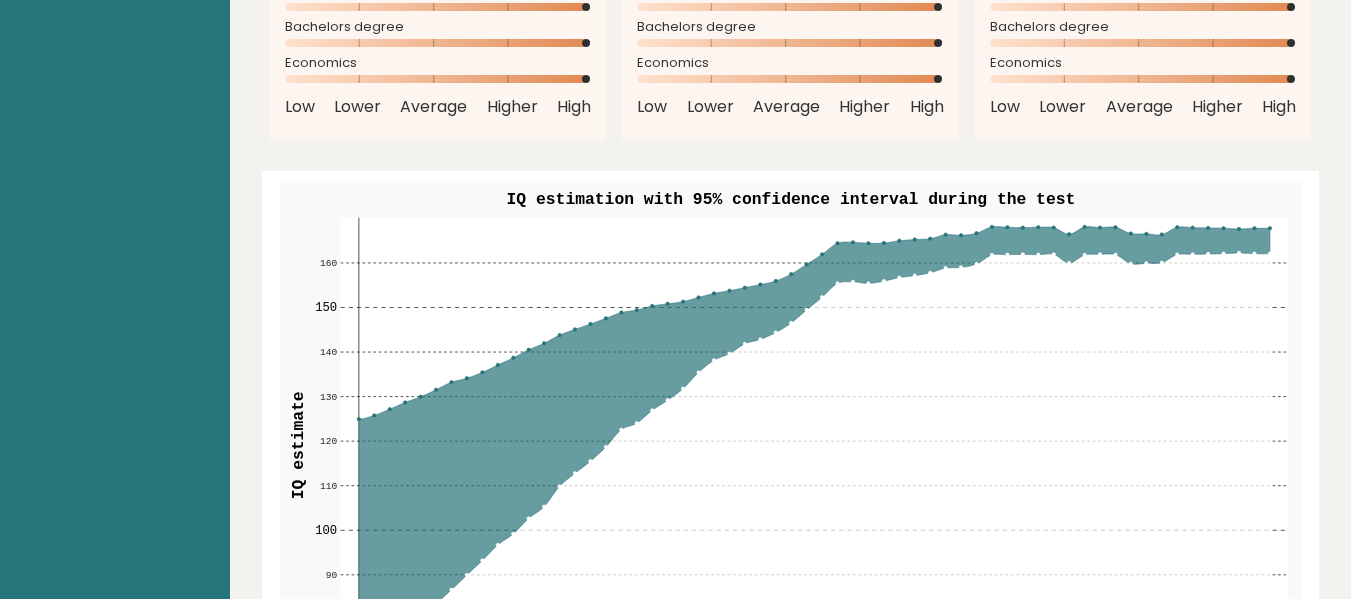 scroll, scrollTop: 1979, scrollLeft: 0, axis: vertical 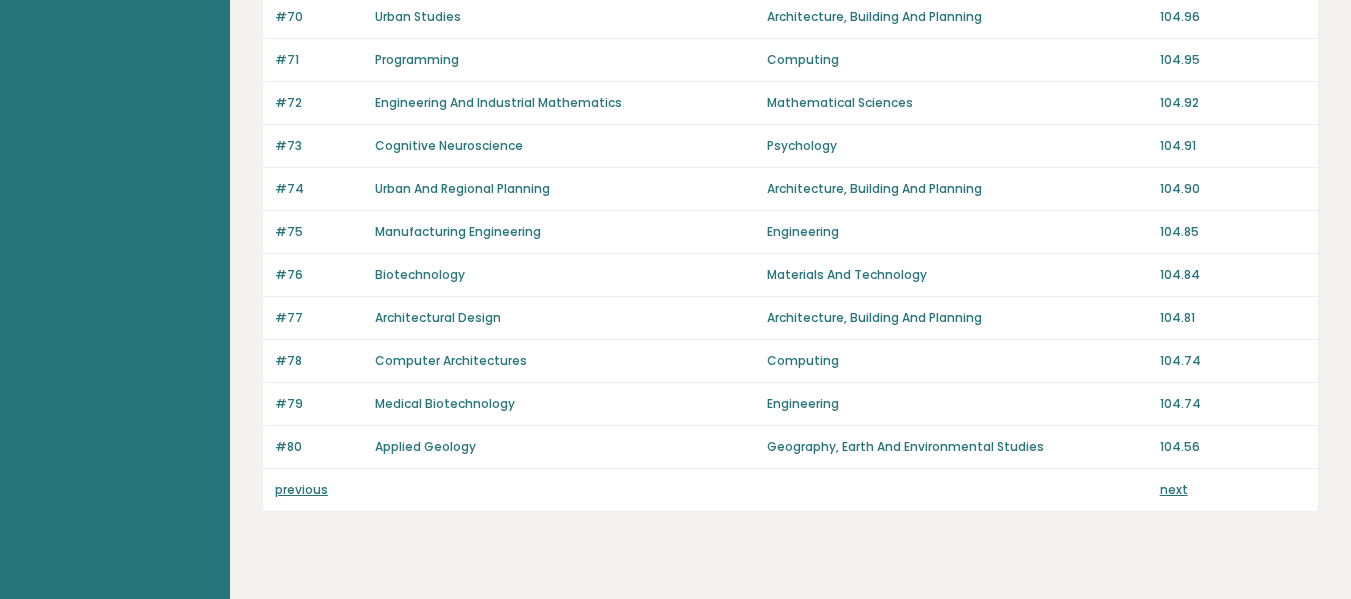 click on "previous" at bounding box center [301, 489] 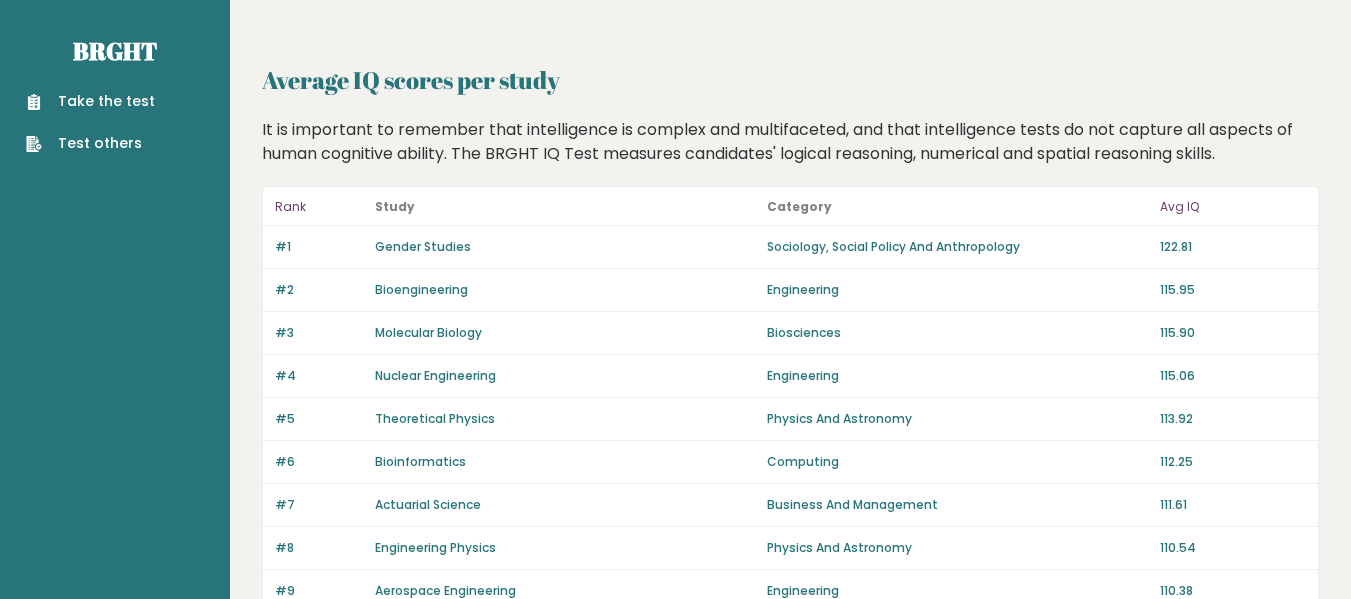 scroll, scrollTop: 0, scrollLeft: 0, axis: both 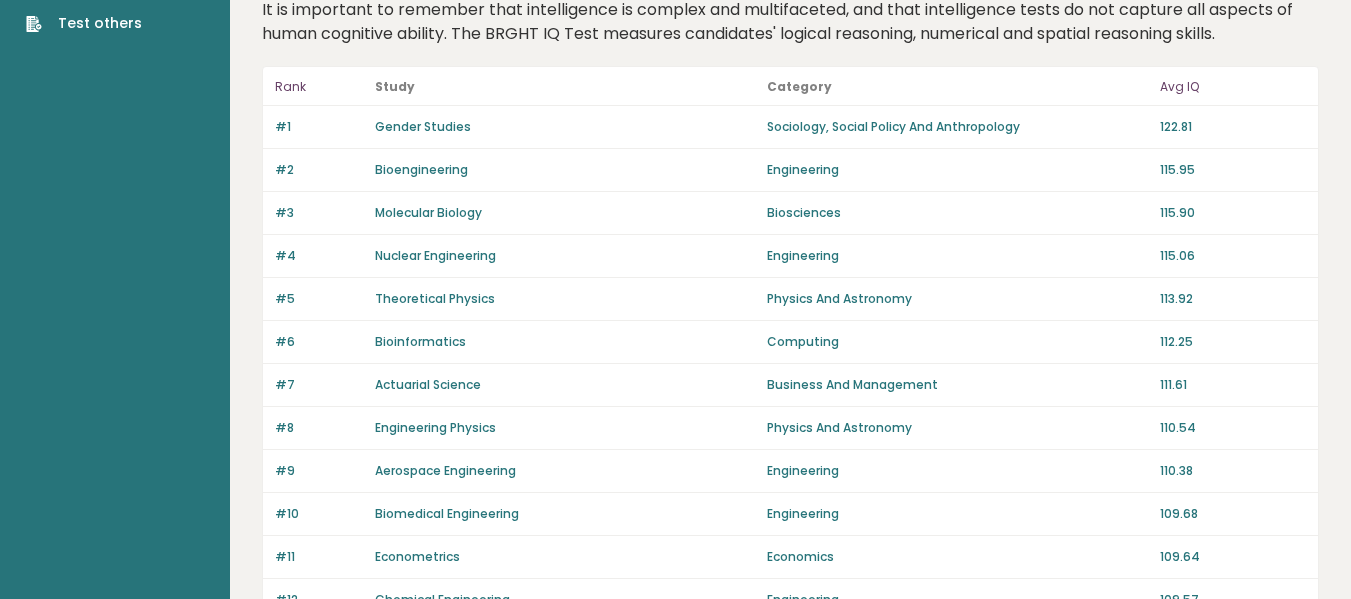 click on "Gender Studies" at bounding box center [423, 126] 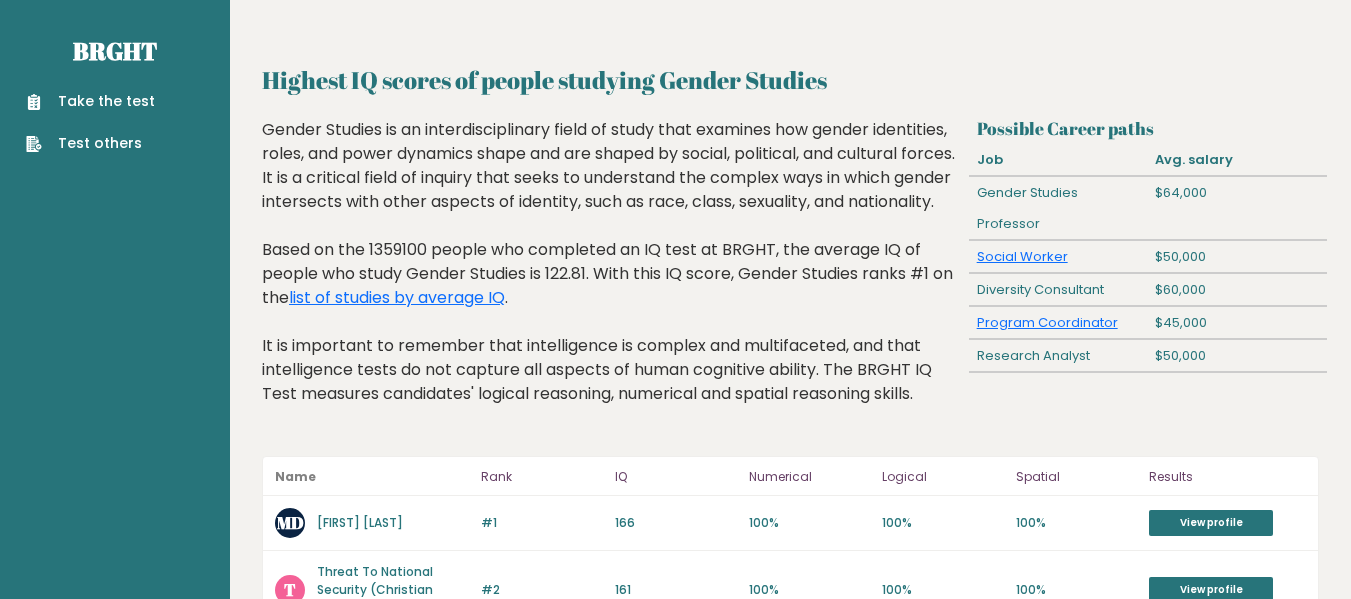 scroll, scrollTop: 0, scrollLeft: 0, axis: both 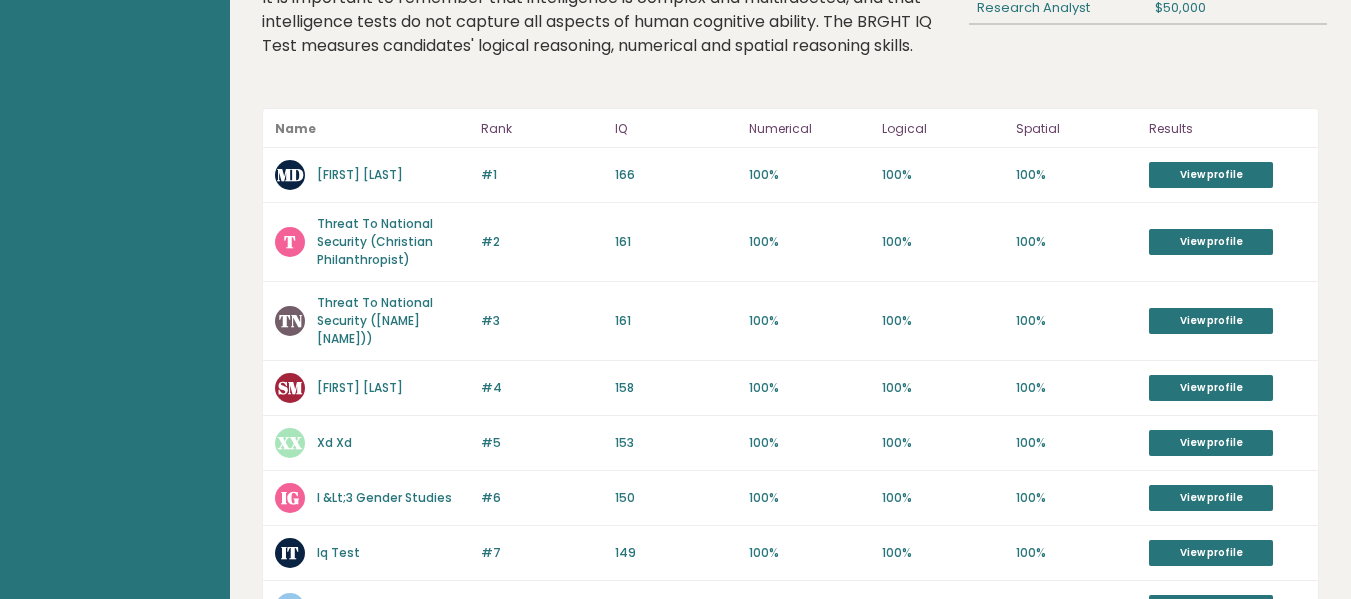click on "[FIRST] [LAST]" at bounding box center (360, 174) 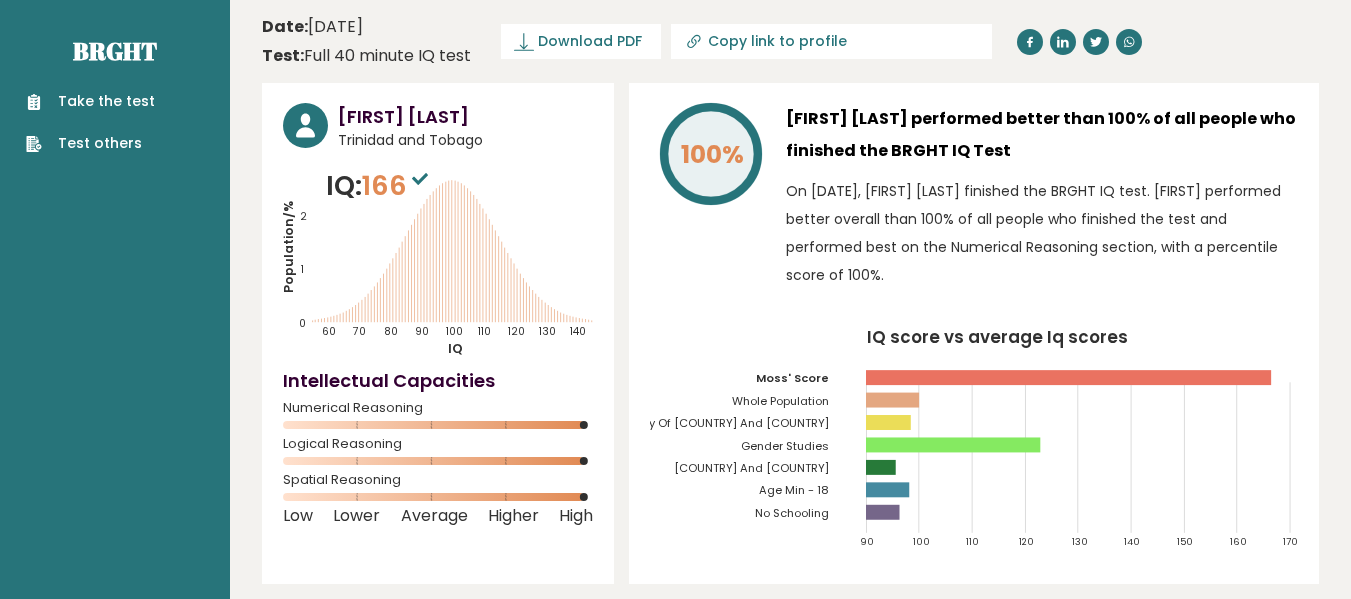 scroll, scrollTop: 0, scrollLeft: 0, axis: both 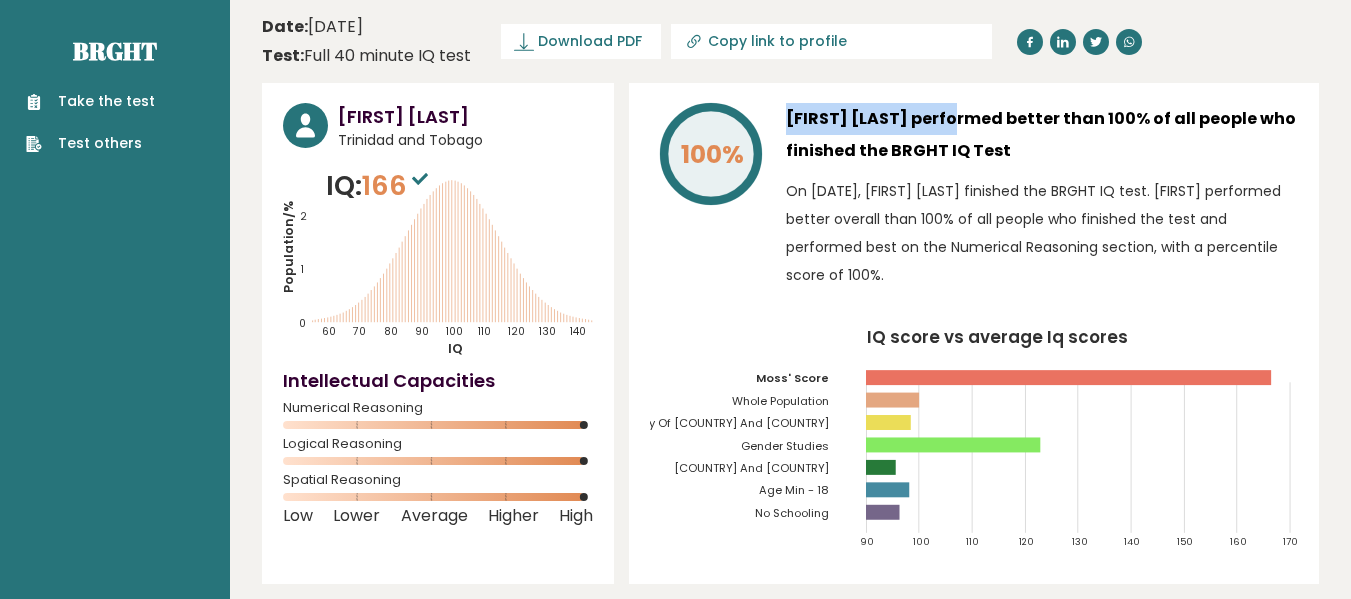 drag, startPoint x: 770, startPoint y: 110, endPoint x: 888, endPoint y: 113, distance: 118.03813 